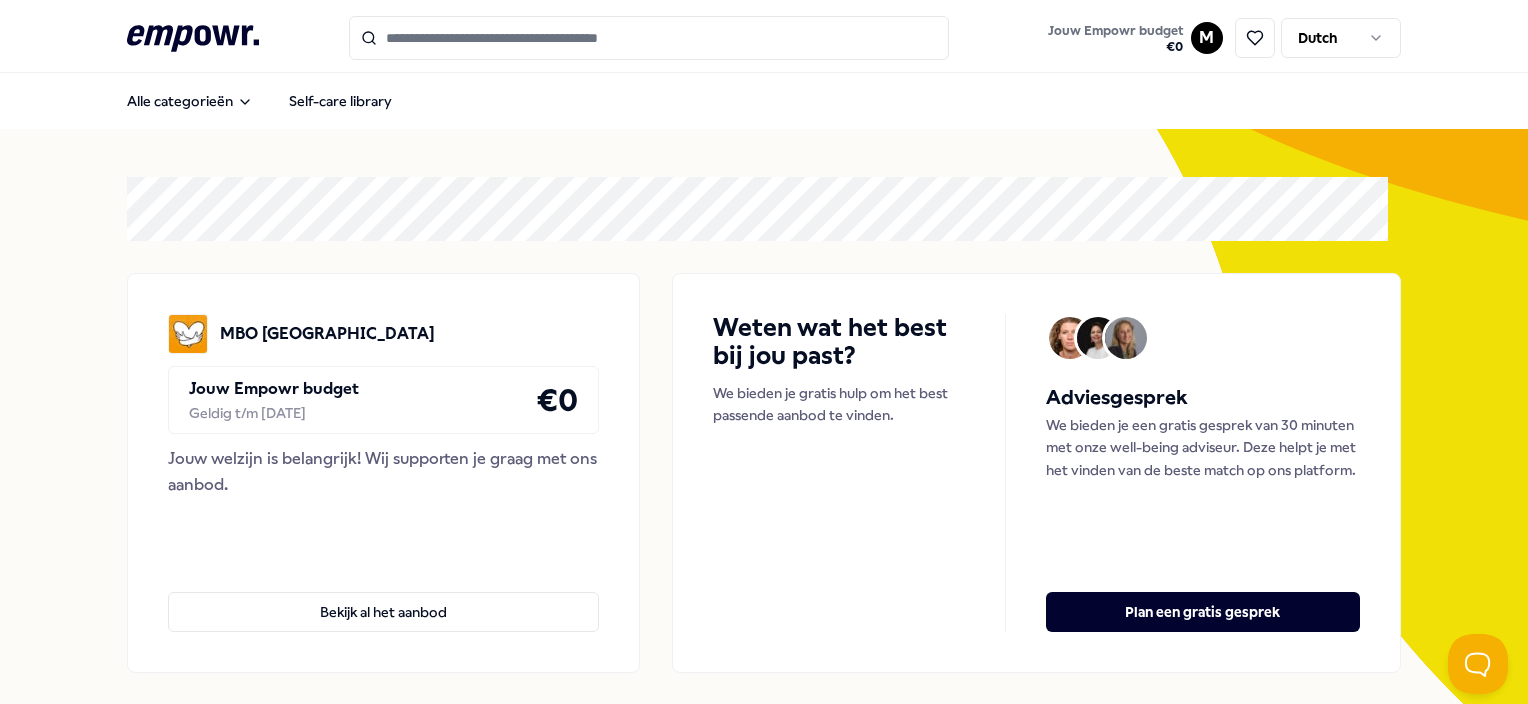 scroll, scrollTop: 0, scrollLeft: 0, axis: both 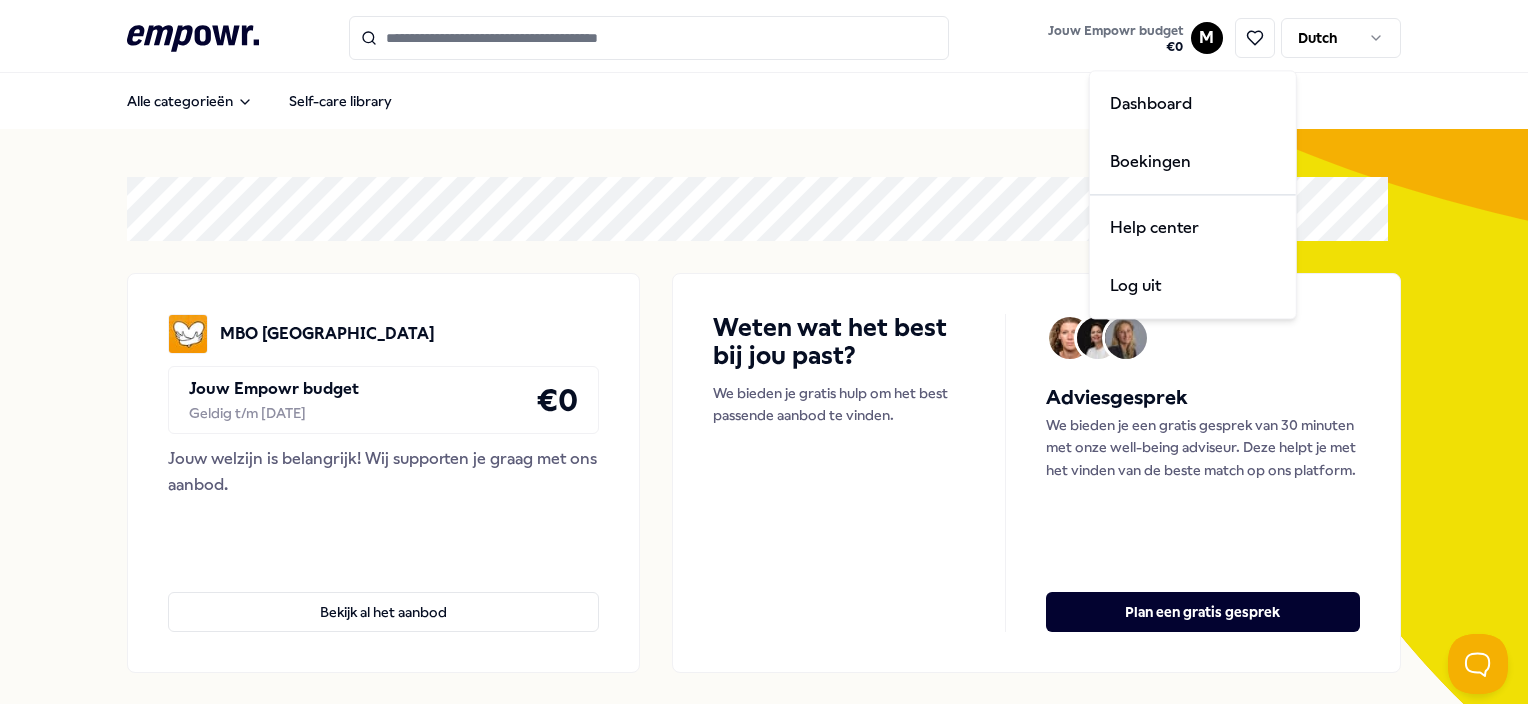 click on ".empowr-logo_svg__cls-1{fill:#03032f} Jouw Empowr budget € 0 M Dutch Alle categorieën   Self-care library MBO Amersfoort Jouw Empowr budget Geldig t/m [DATE] € 0 Jouw welzijn is belangrijk! Wij supporten je graag met ons aanbod. Bekijk al het aanbod Weten wat het best bij jou past? We bieden je gratis hulp om het best passende aanbod te vinden. Adviesgesprek We bieden je een gratis gesprek van 30 minuten met onze well-being adviseur. Deze helpt je met het vinden van de beste match op ons platform. Plan een gratis gesprek Categorieën Coaching Psychologen Adem Slaap Mindfulness & Meditatie Training & Workshops Voeding & Levensstijl Beweging Financieel Coaching Psychologen Adem Slaap Mindfulness & Meditatie Training & Workshops Voeding & Levensstijl Beweging Financieel Aanbevolen Coaching Regio  [GEOGRAPHIC_DATA]    + 1 Grenzen stellen [PERSON_NAME] Zwangerschaps- ouderschapscoaching, bevallingsverwerking, trauma, (prik)angst &
stresscoaching. Engels, Nederlands Vanaf  € 135,- Coaching Regio  [GEOGRAPHIC_DATA]" at bounding box center [764, 352] 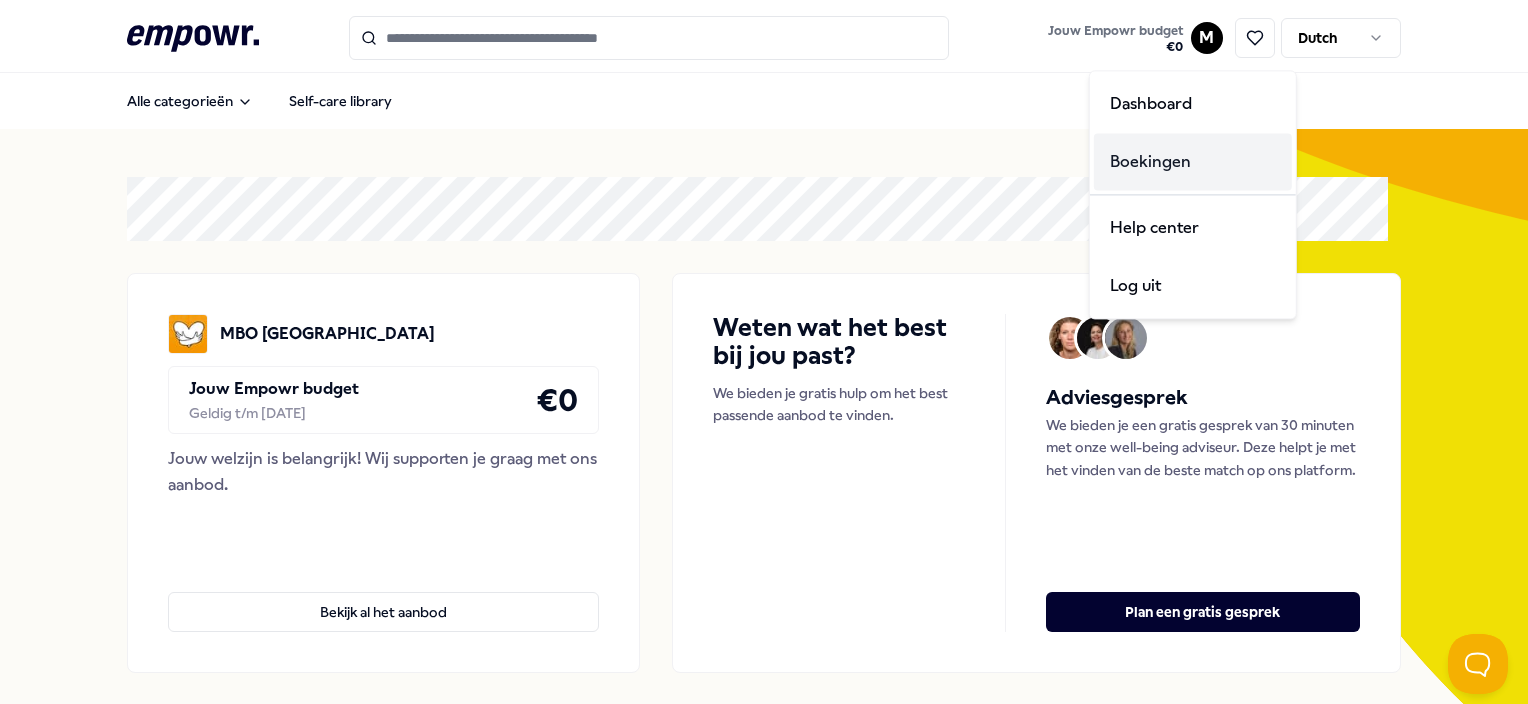 click on "Boekingen" at bounding box center [1193, 162] 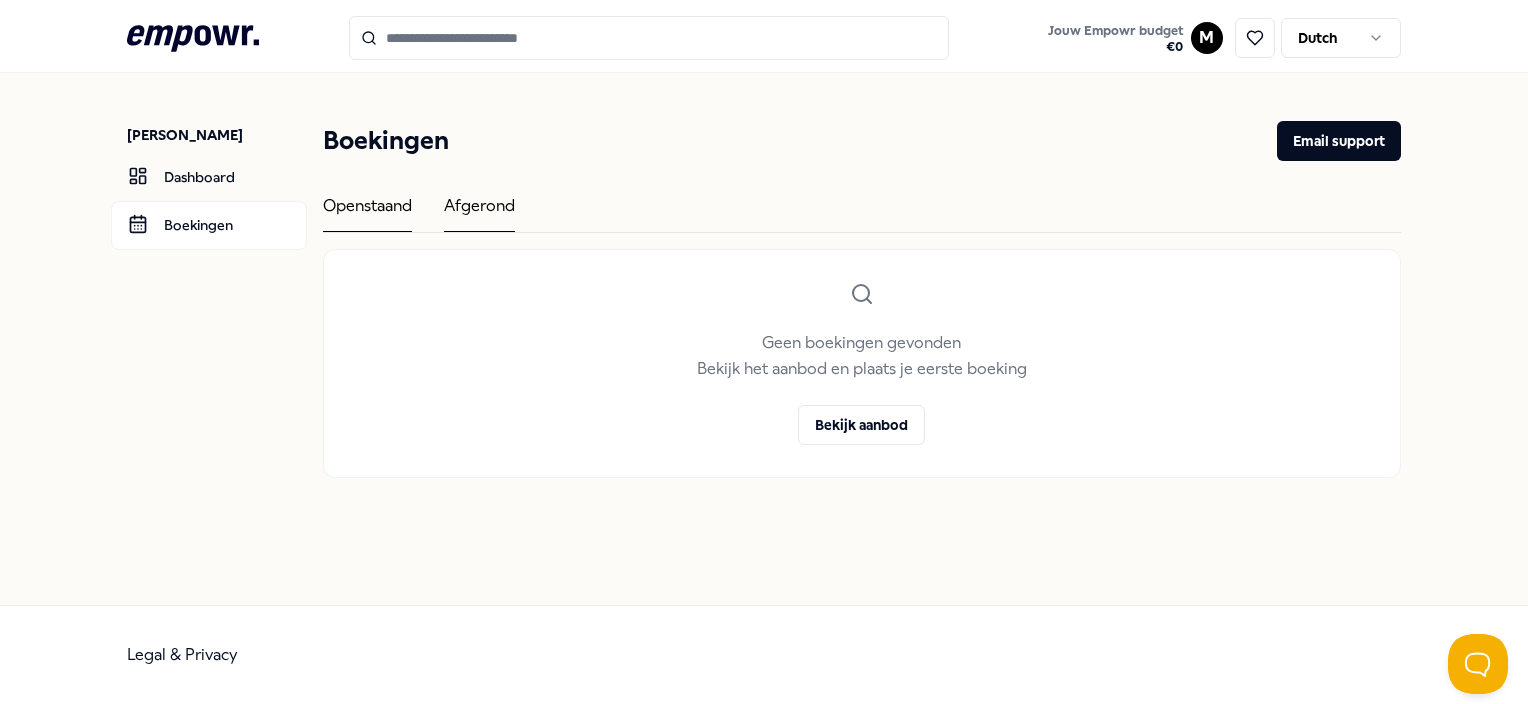 click on "Afgerond" at bounding box center [479, 212] 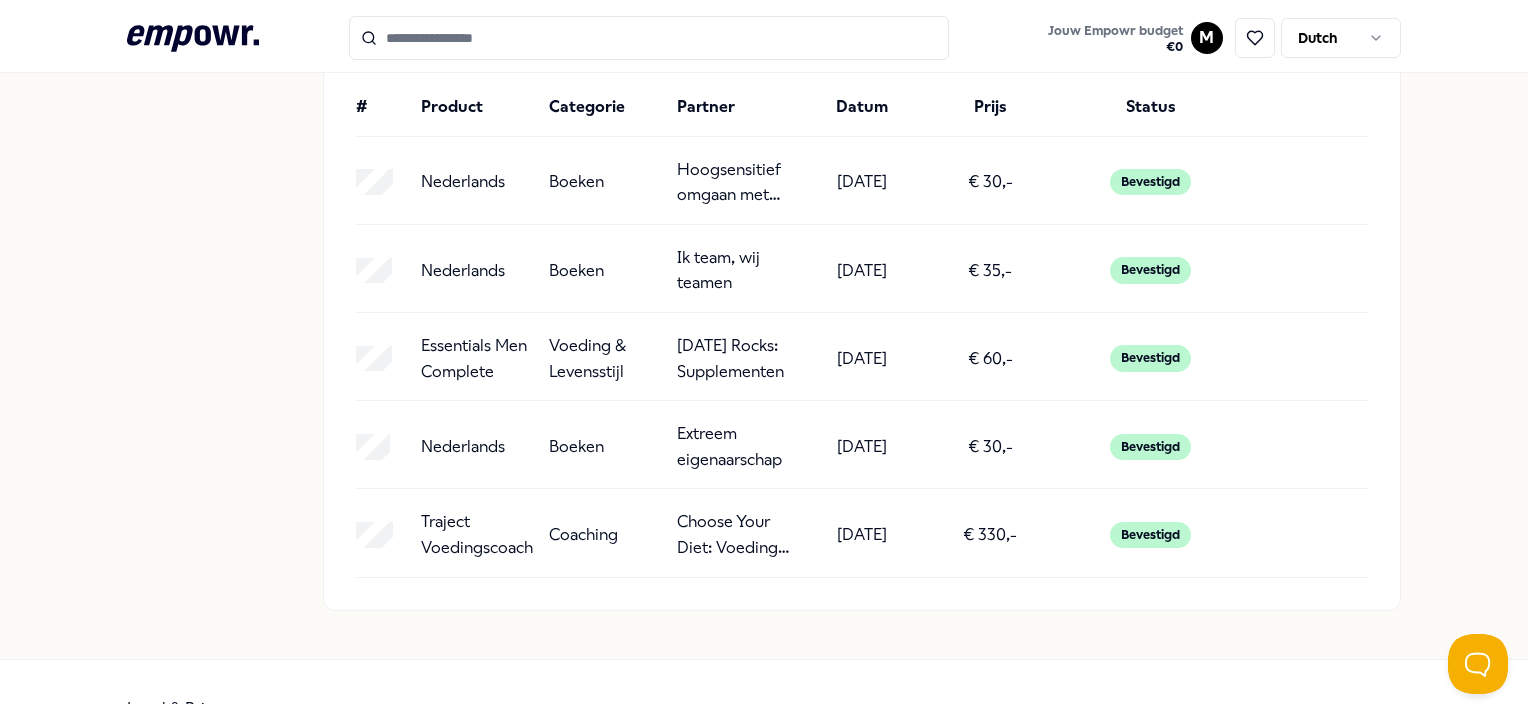 scroll, scrollTop: 200, scrollLeft: 0, axis: vertical 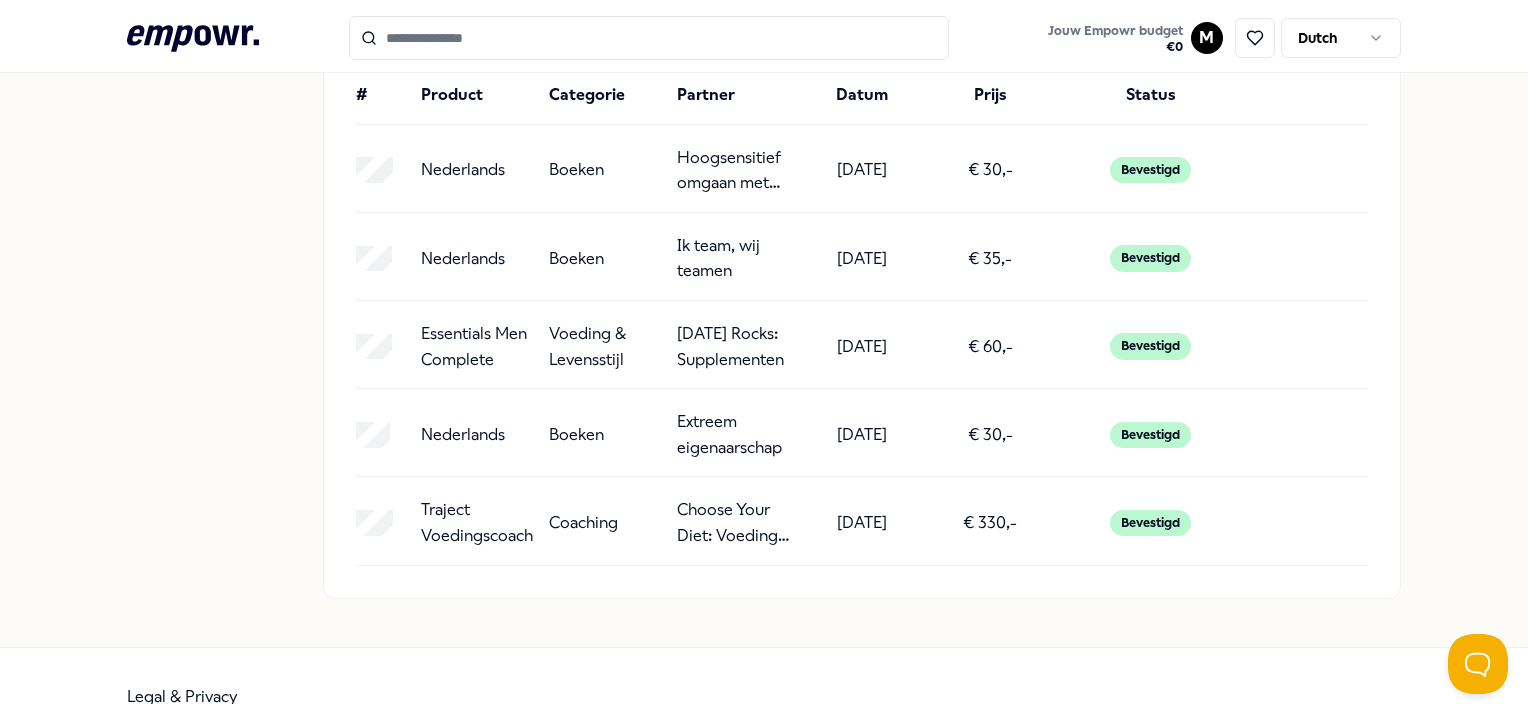 click on "Traject Voedingscoaching Coaching Choose Your Diet: Voeding & diëtiek [DATE] € 330,- Bevestigd" at bounding box center [861, 522] 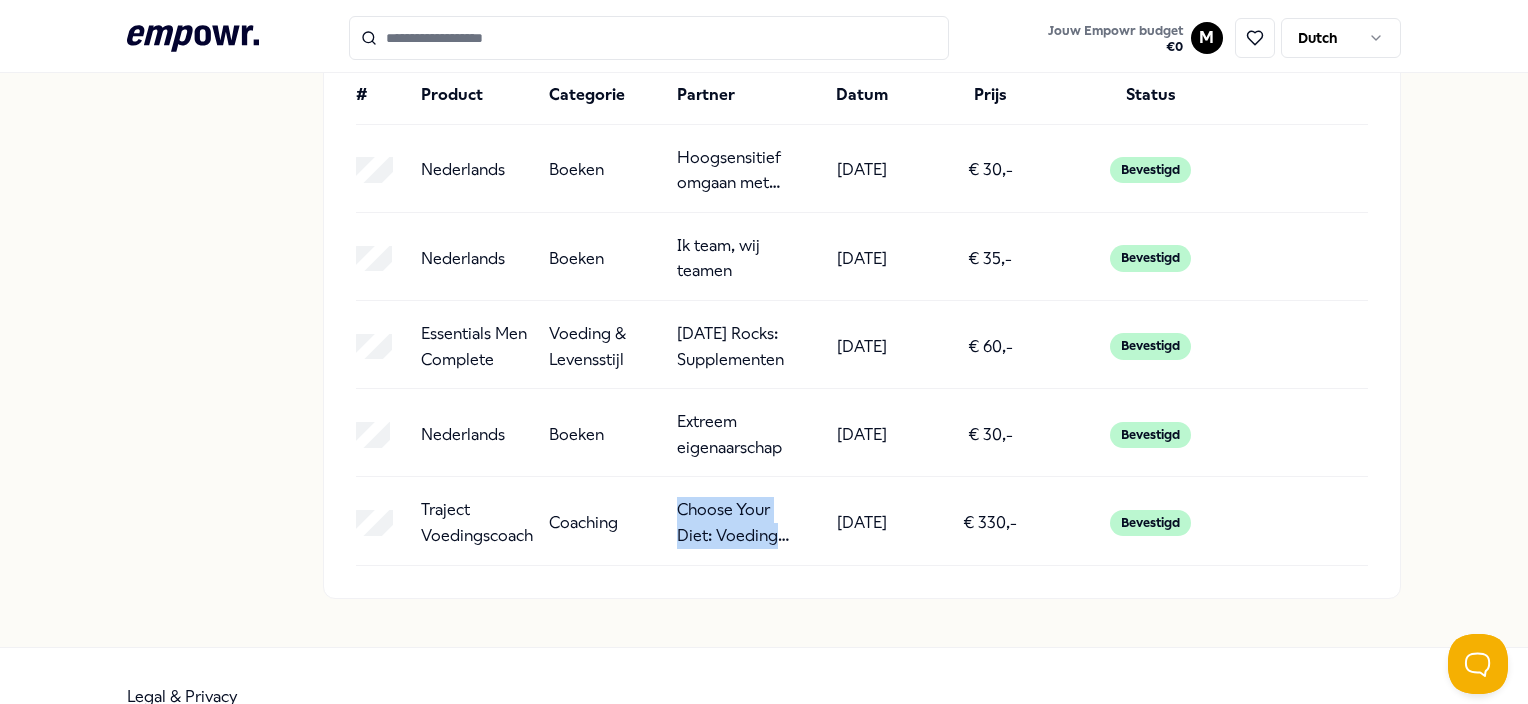 drag, startPoint x: 672, startPoint y: 512, endPoint x: 778, endPoint y: 550, distance: 112.60551 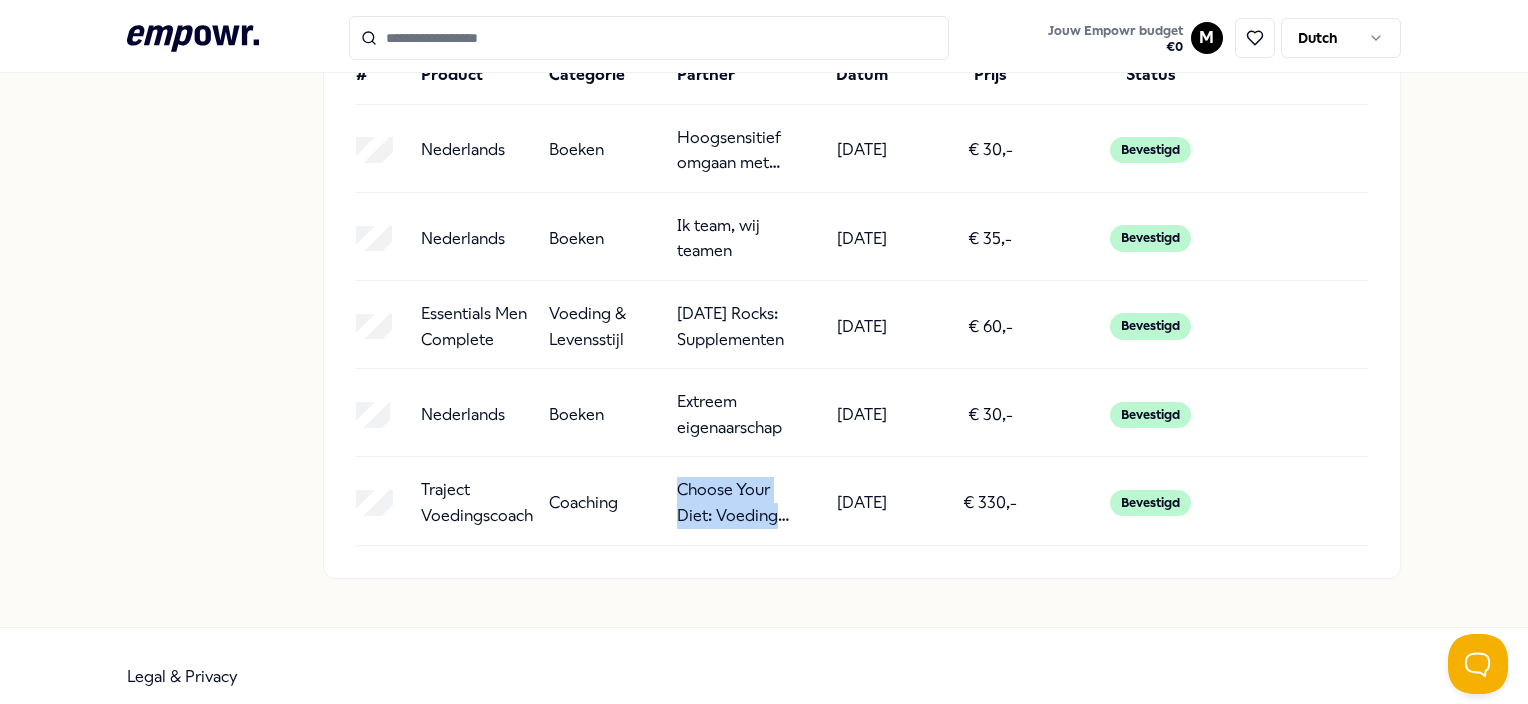 scroll, scrollTop: 0, scrollLeft: 0, axis: both 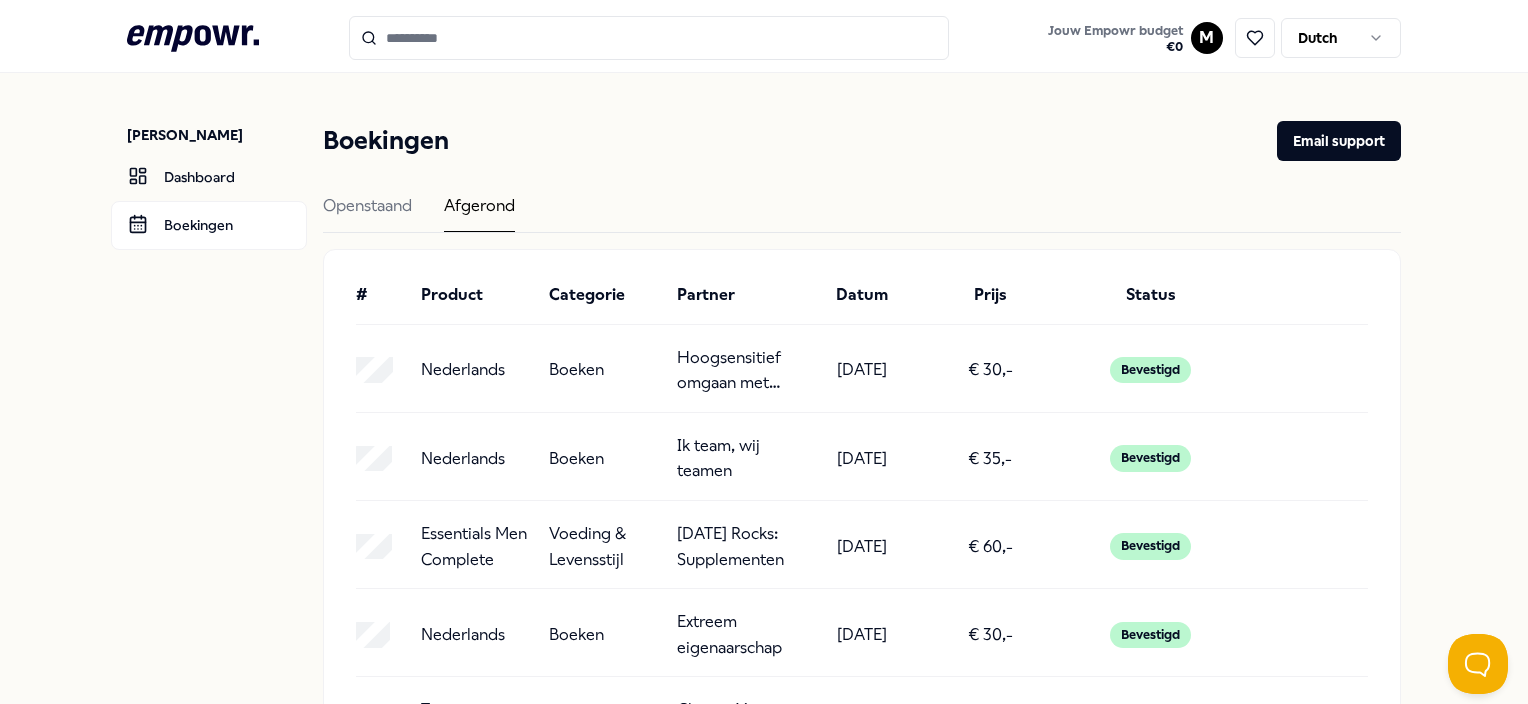 click at bounding box center (649, 38) 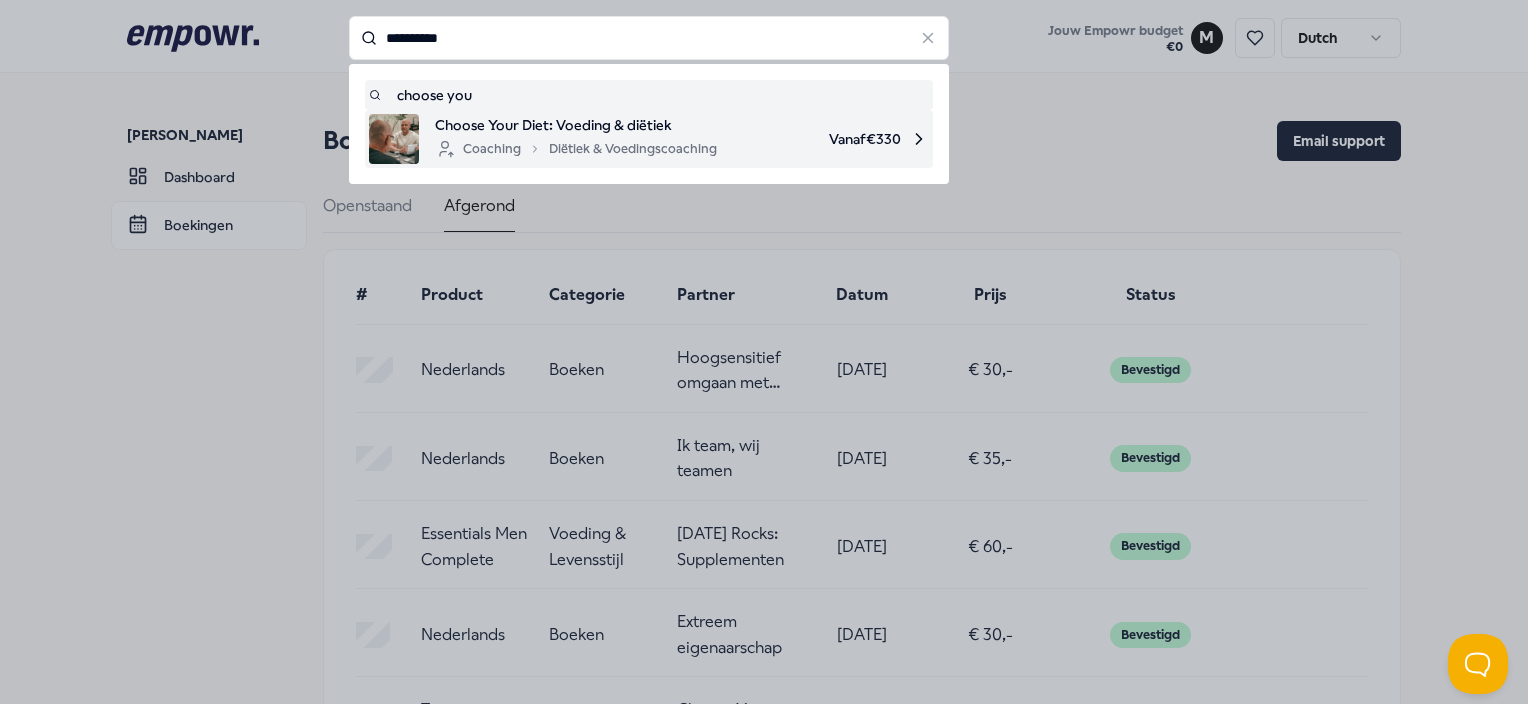 click on "Coaching [PERSON_NAME] & Voedingscoaching" at bounding box center (576, 149) 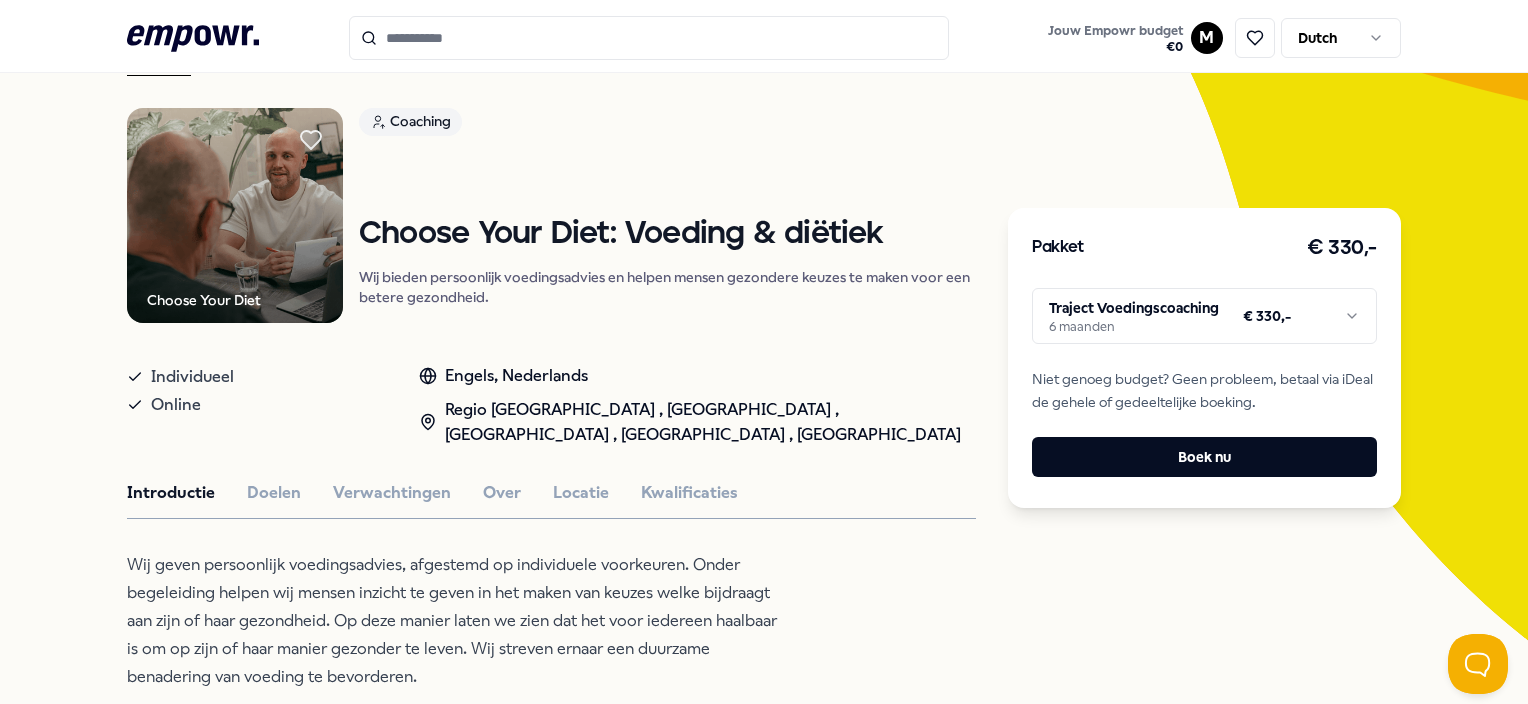 scroll, scrollTop: 123, scrollLeft: 0, axis: vertical 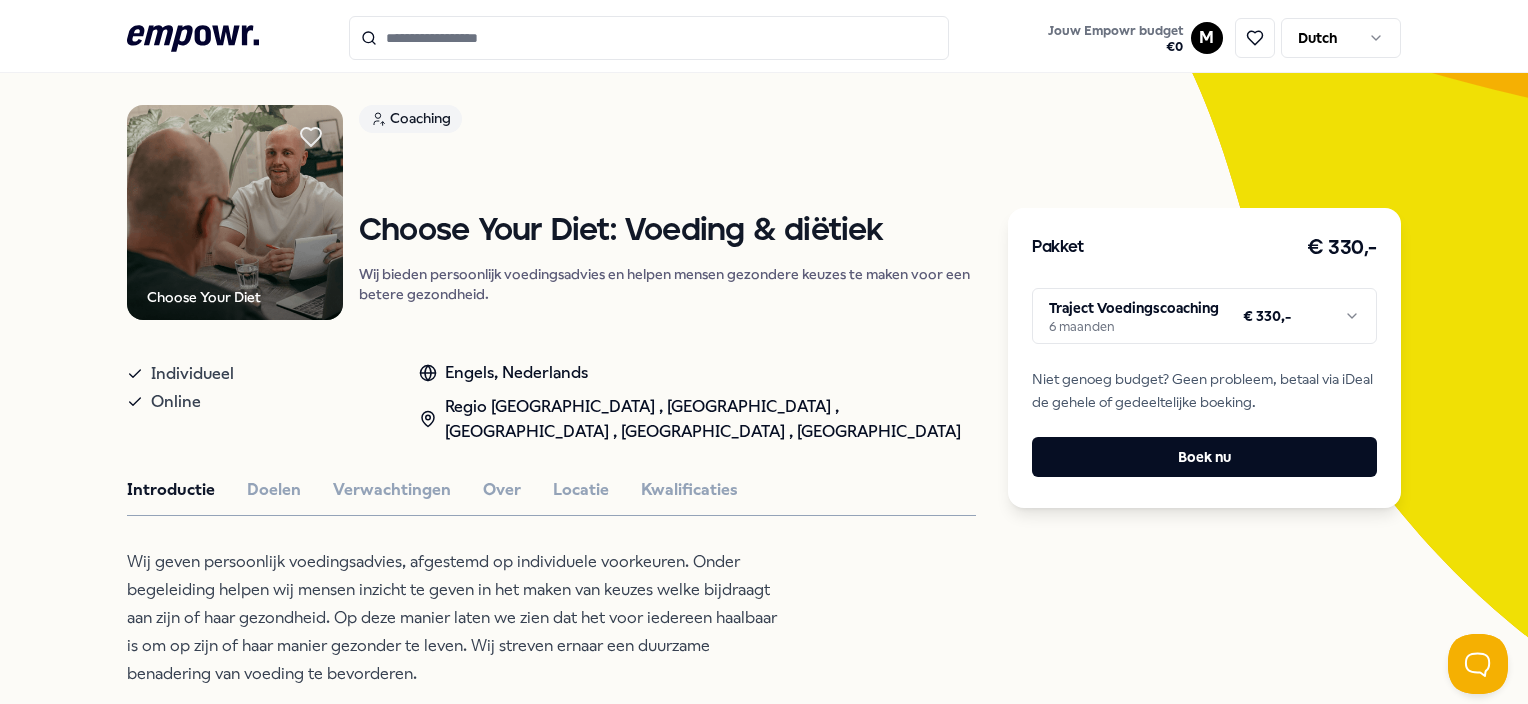 click on ".empowr-logo_svg__cls-1{fill:#03032f} Jouw Empowr budget € 0 M Dutch Alle categorieën   Self-care library Terug Choose Your Diet Coaching Choose Your Diet: Voeding & diëtiek Wij bieden persoonlijk voedingsadvies en helpen mensen gezondere keuzes te maken voor een betere gezondheid. Individueel Online  Engels, [GEOGRAPHIC_DATA] , [GEOGRAPHIC_DATA] , [GEOGRAPHIC_DATA] , [GEOGRAPHIC_DATA] , [GEOGRAPHIC_DATA]  Introductie Doelen Verwachtingen Over Locatie Kwalificaties Wij geven persoonlijk voedingsadvies, afgestemd op individuele voorkeuren. Onder begeleiding helpen wij mensen inzicht te geven in het maken van keuzes welke bijdraagt aan zijn of haar gezondheid. Op deze manier laten we zien dat het voor iedereen haalbaar is om op zijn of haar manier gezonder te leven. Wij streven ernaar een duurzame benadering van voeding te bevorderen.  Aanbevolen Coaching Regio  West  NL    + 1 Grenzen stellen [PERSON_NAME] Zwangerschaps- ouderschapscoaching, bevallingsverwerking, trauma, (prik)angst &
stresscoaching." at bounding box center (764, 352) 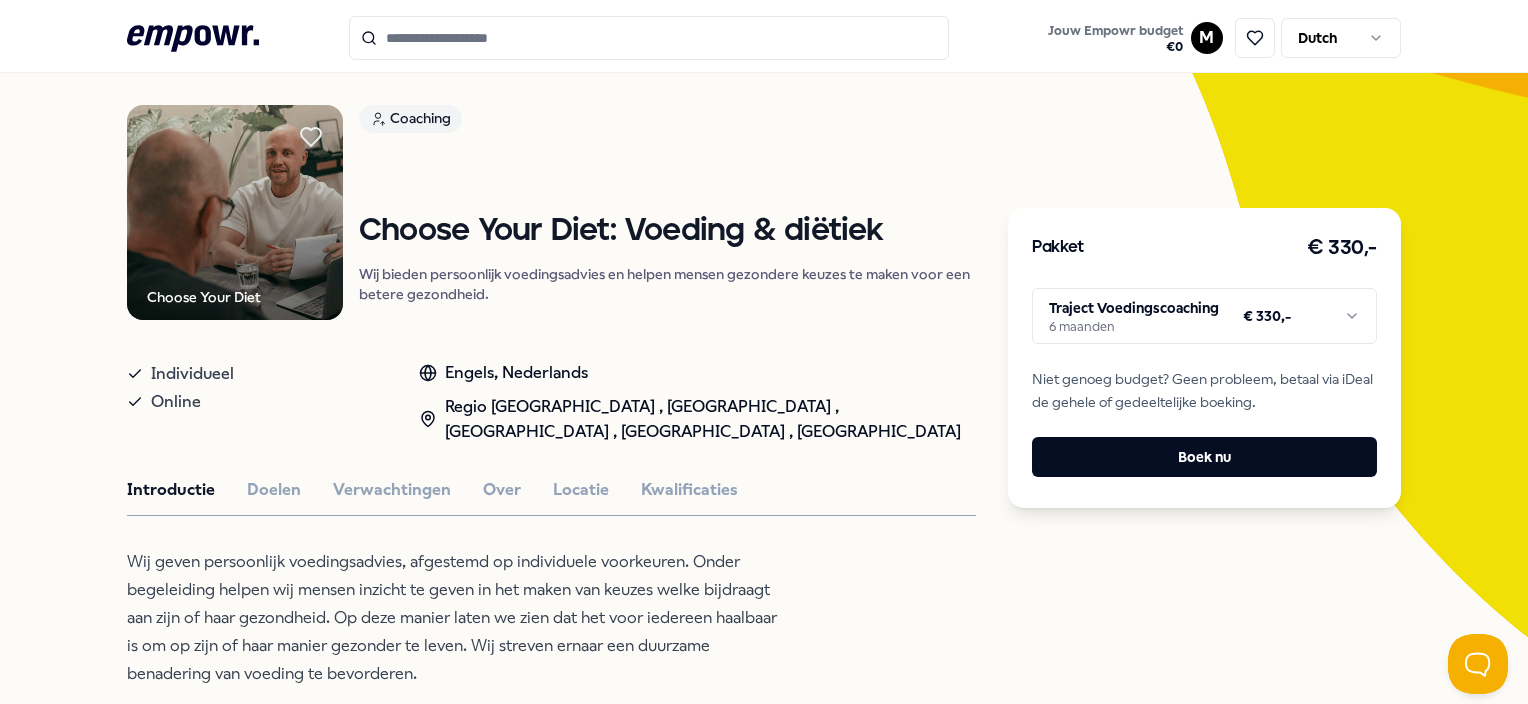 click on ".empowr-logo_svg__cls-1{fill:#03032f} Jouw Empowr budget € 0 M Dutch Alle categorieën   Self-care library Terug Choose Your Diet Coaching Choose Your Diet: Voeding & diëtiek Wij bieden persoonlijk voedingsadvies en helpen mensen gezondere keuzes te maken voor een betere gezondheid. Individueel Online  Engels, [GEOGRAPHIC_DATA] , [GEOGRAPHIC_DATA] , [GEOGRAPHIC_DATA] , [GEOGRAPHIC_DATA] , [GEOGRAPHIC_DATA]  Introductie Doelen Verwachtingen Over Locatie Kwalificaties Wij geven persoonlijk voedingsadvies, afgestemd op individuele voorkeuren. Onder begeleiding helpen wij mensen inzicht te geven in het maken van keuzes welke bijdraagt aan zijn of haar gezondheid. Op deze manier laten we zien dat het voor iedereen haalbaar is om op zijn of haar manier gezonder te leven. Wij streven ernaar een duurzame benadering van voeding te bevorderen.  Aanbevolen Coaching Regio  West  NL    + 1 Grenzen stellen [PERSON_NAME] Zwangerschaps- ouderschapscoaching, bevallingsverwerking, trauma, (prik)angst &
stresscoaching." at bounding box center [764, 352] 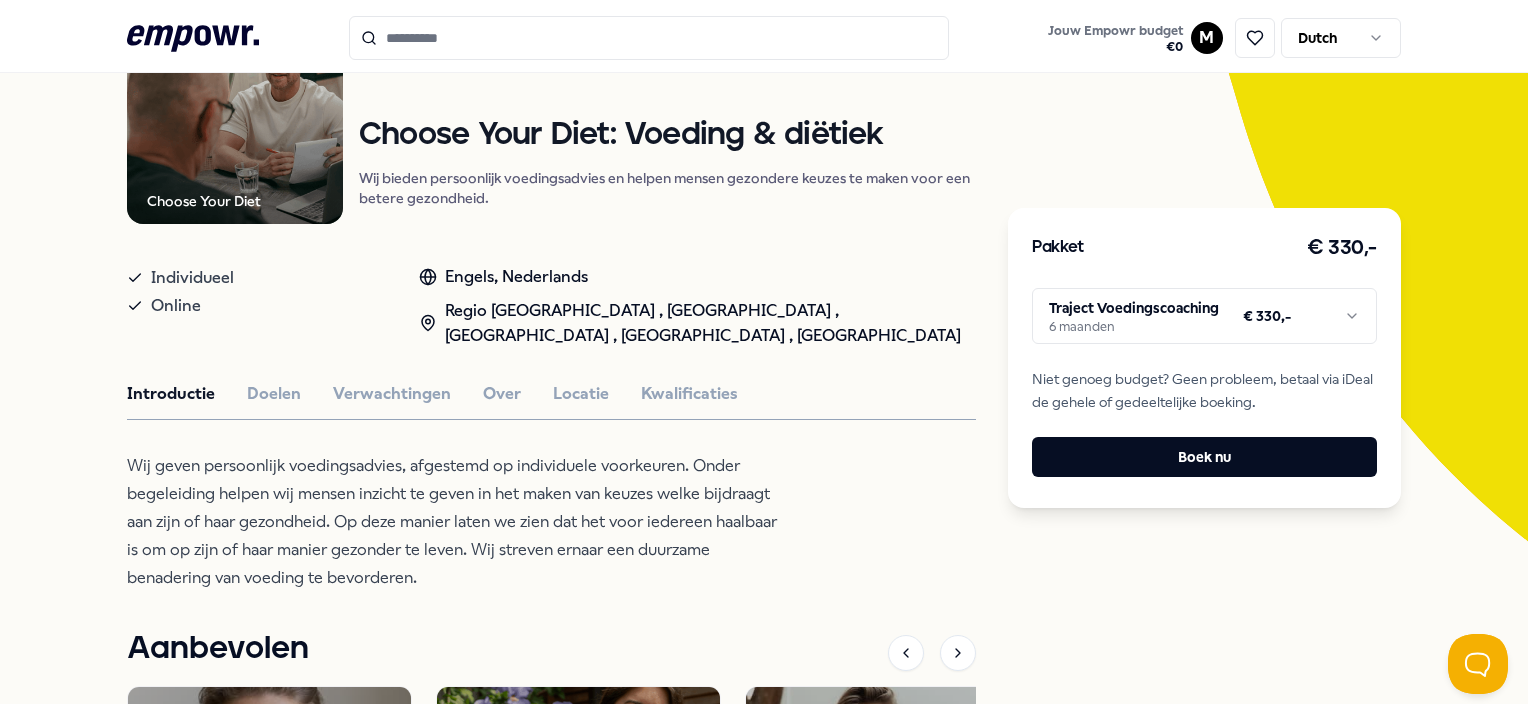 scroll, scrollTop: 215, scrollLeft: 0, axis: vertical 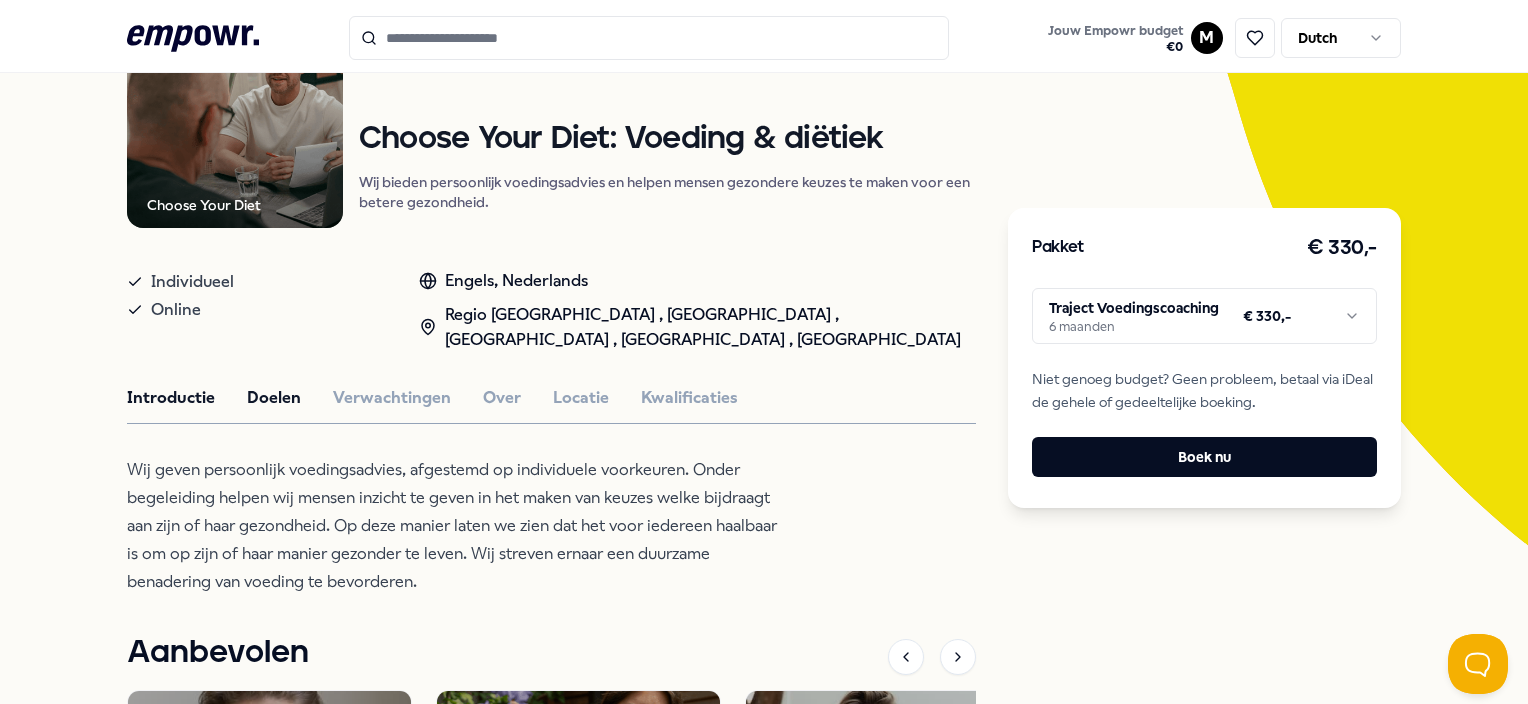 click on "Doelen" at bounding box center (274, 398) 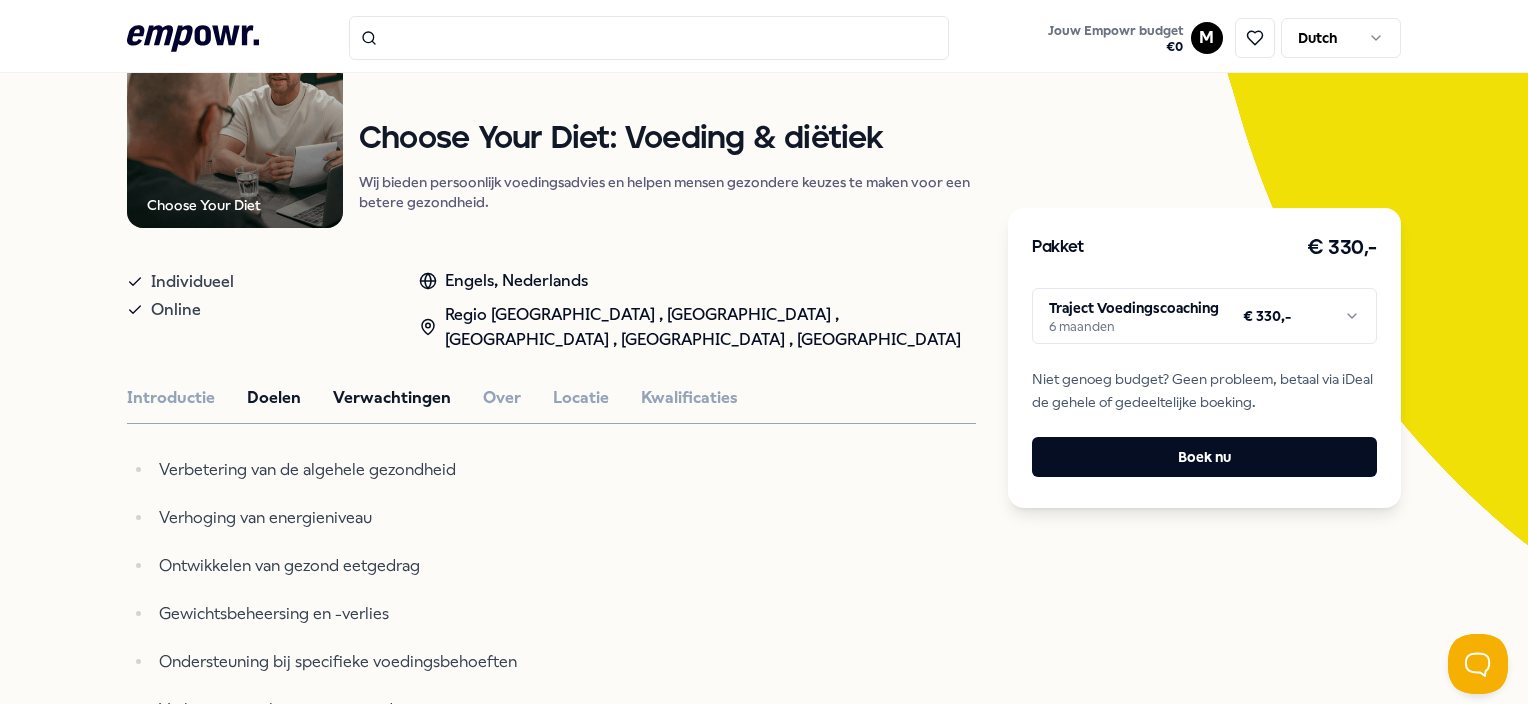 click on "Verwachtingen" at bounding box center [392, 398] 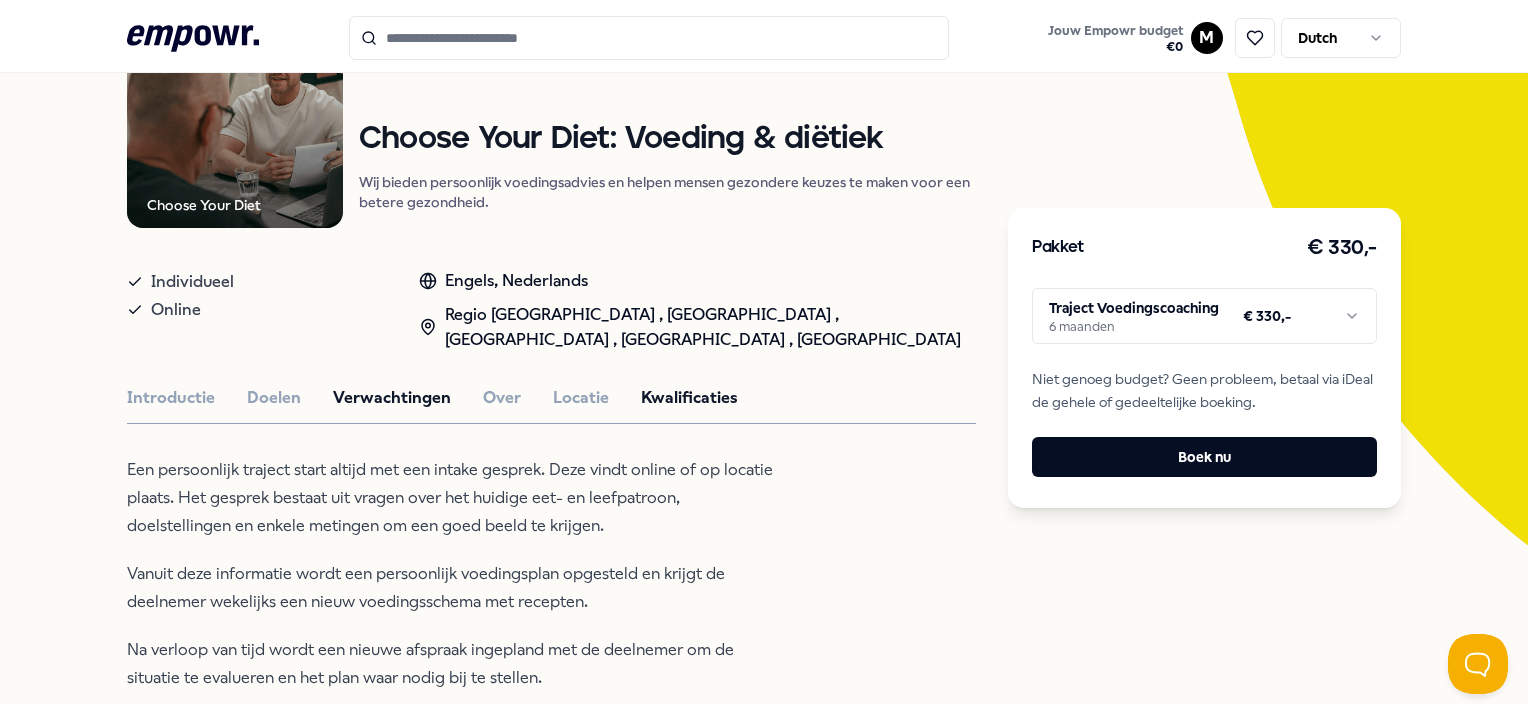 click on "Kwalificaties" at bounding box center (689, 398) 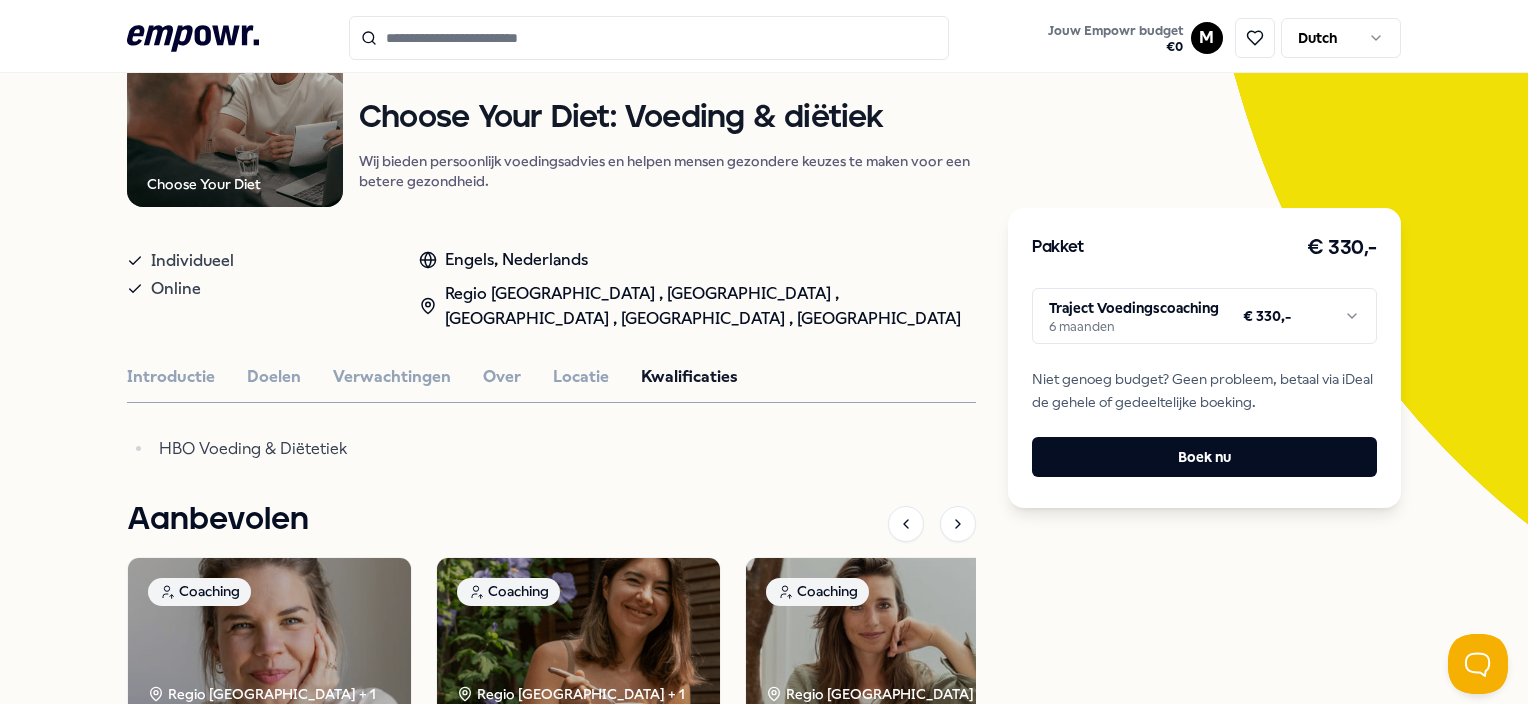 scroll, scrollTop: 236, scrollLeft: 0, axis: vertical 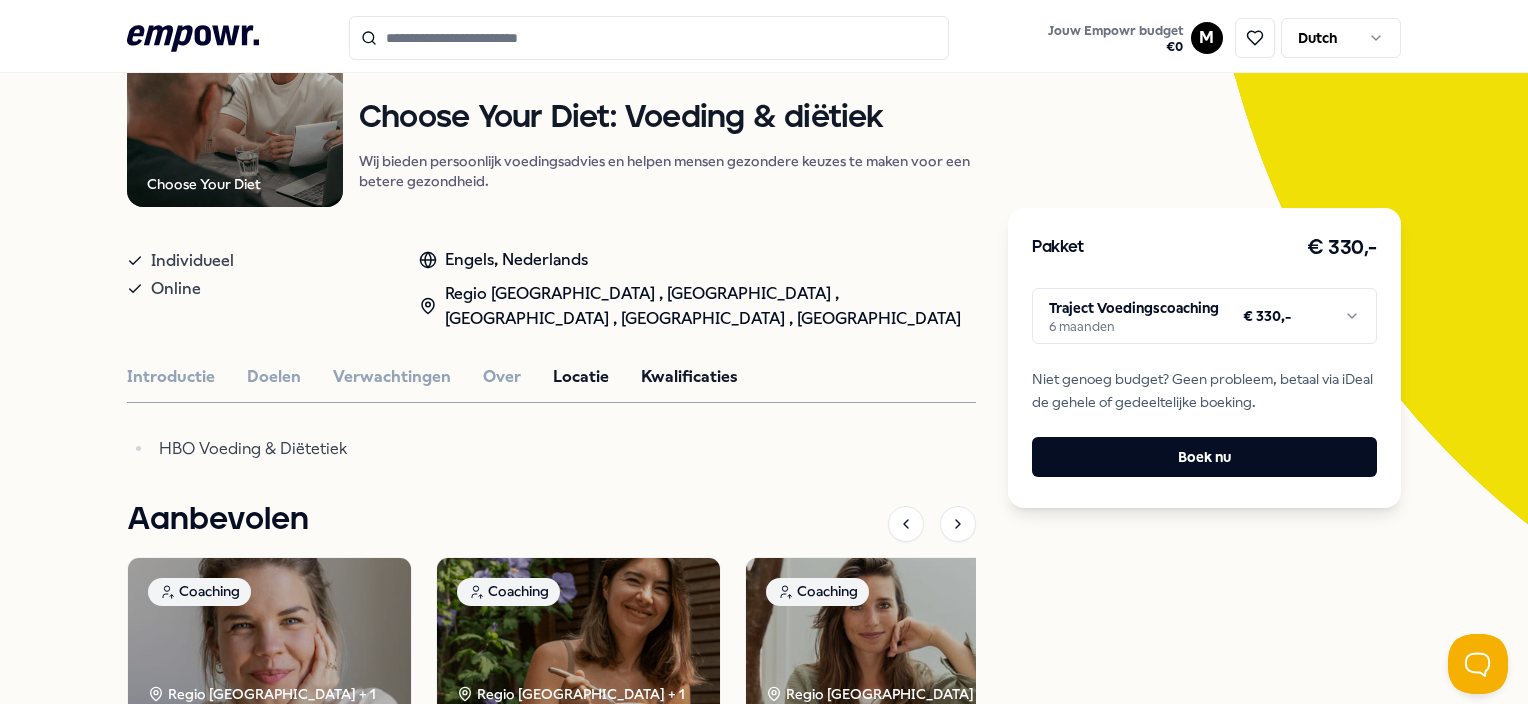 click on "Locatie" at bounding box center (581, 377) 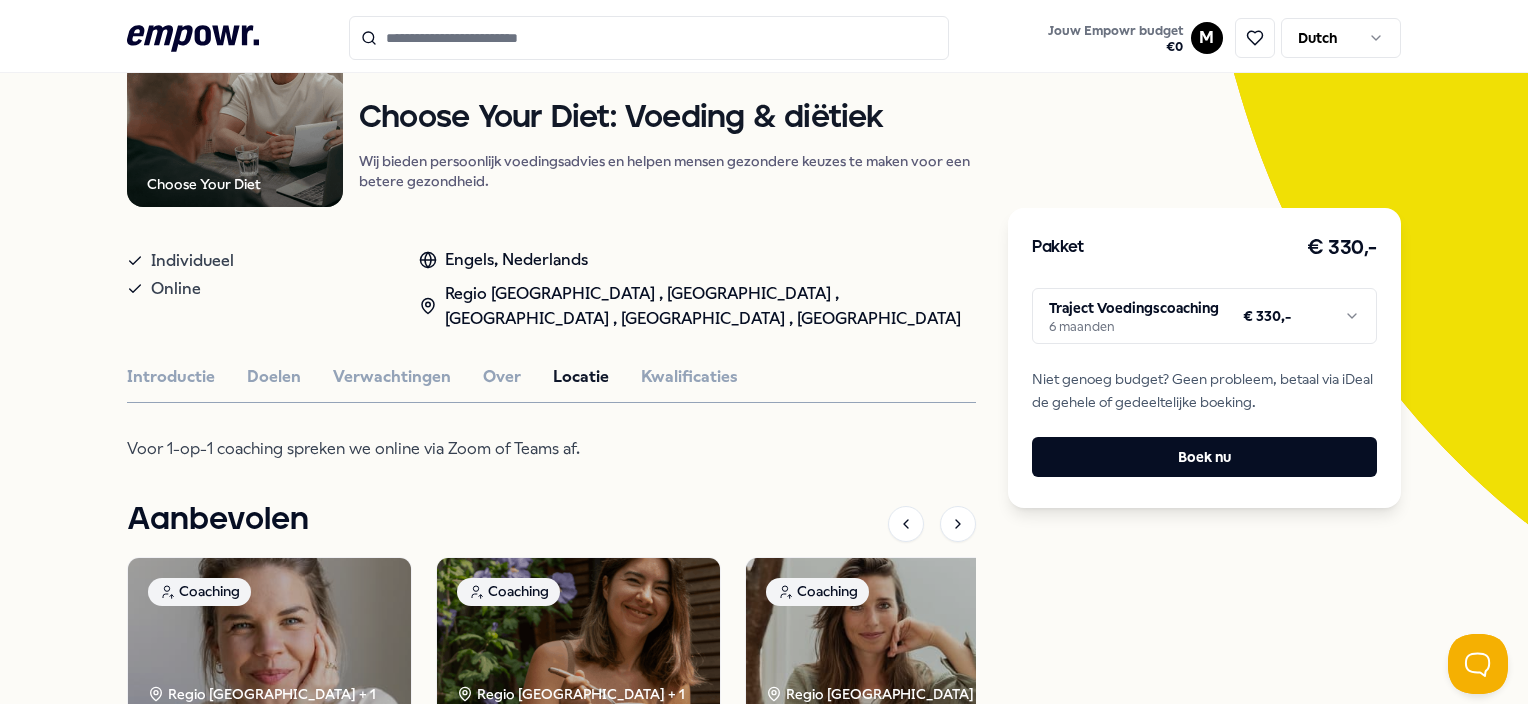 click on "Introductie Doelen Verwachtingen Over Locatie Kwalificaties" at bounding box center (551, 377) 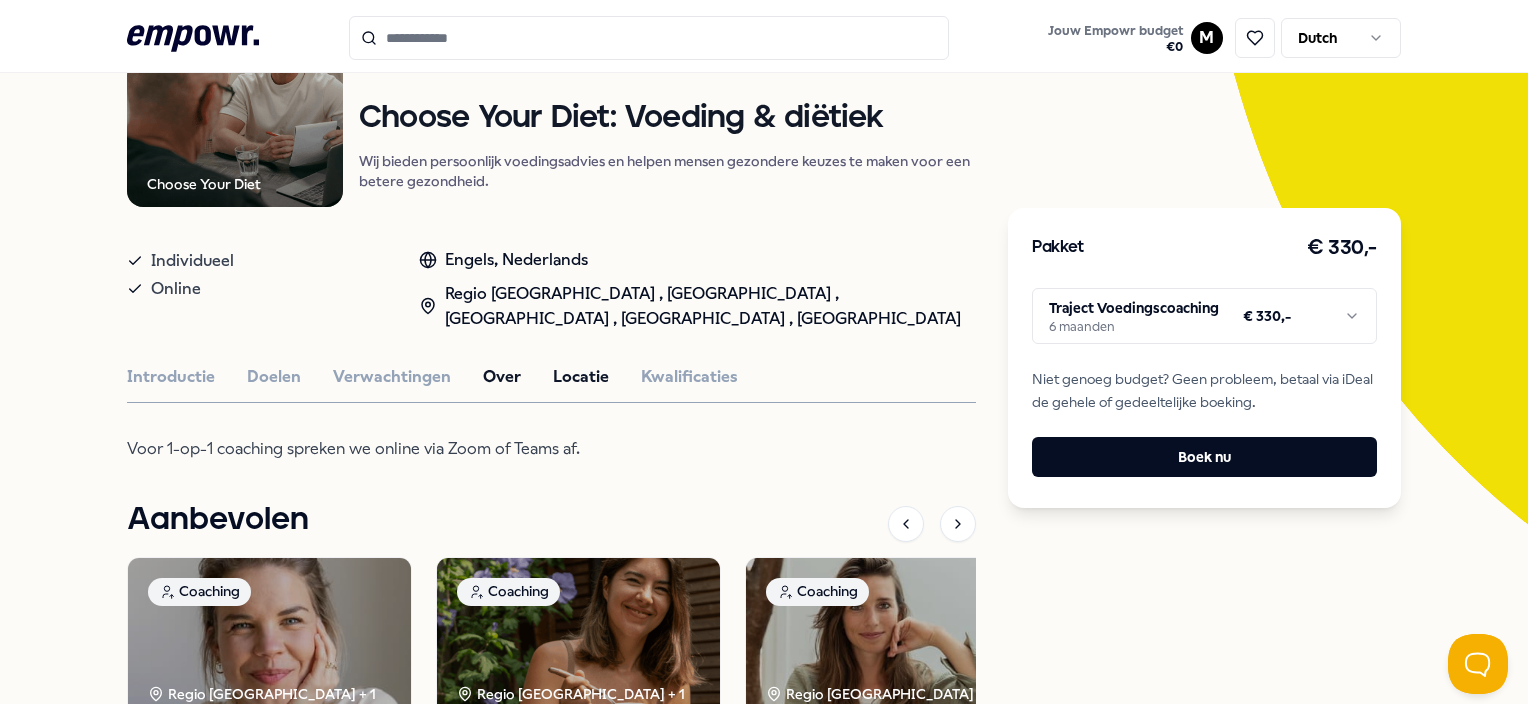 click on "Over" at bounding box center [502, 377] 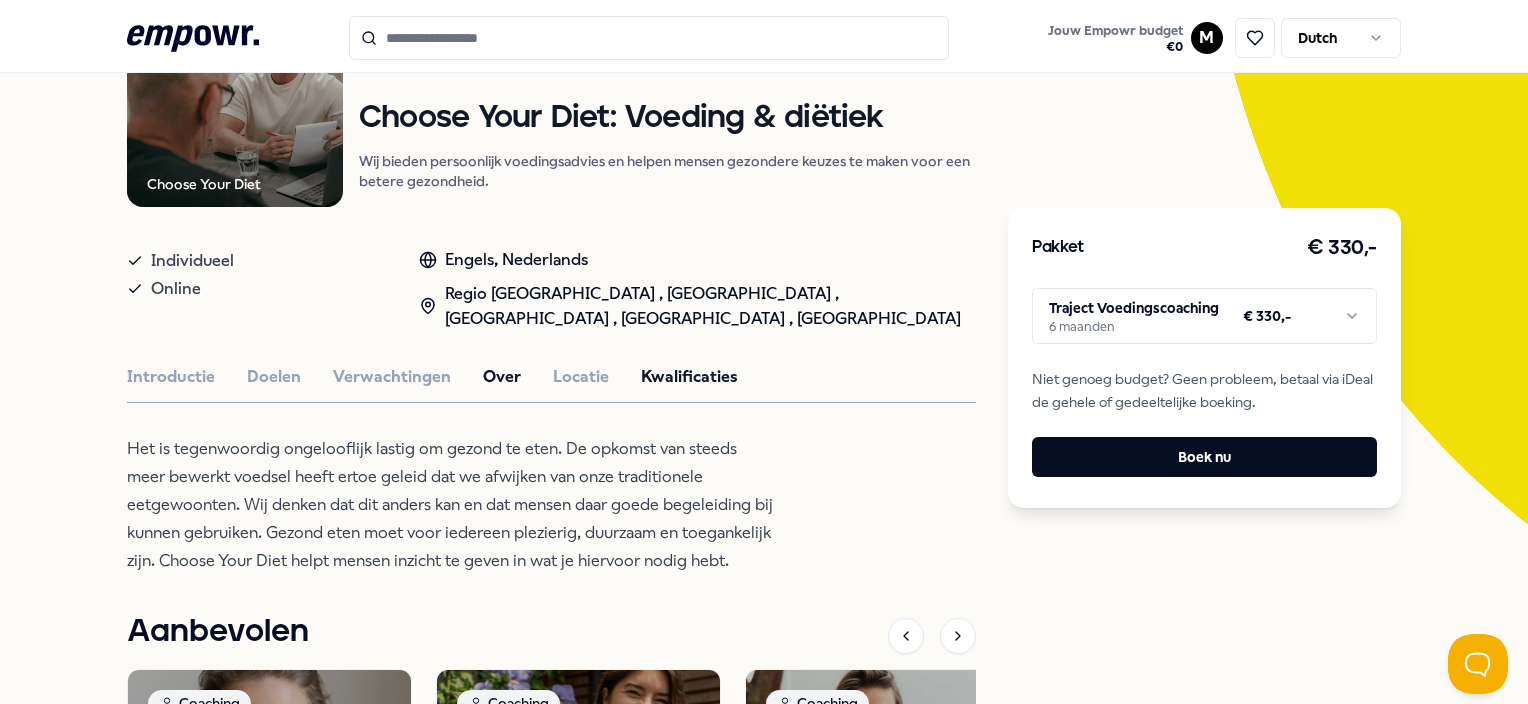 click on "Kwalificaties" at bounding box center [689, 377] 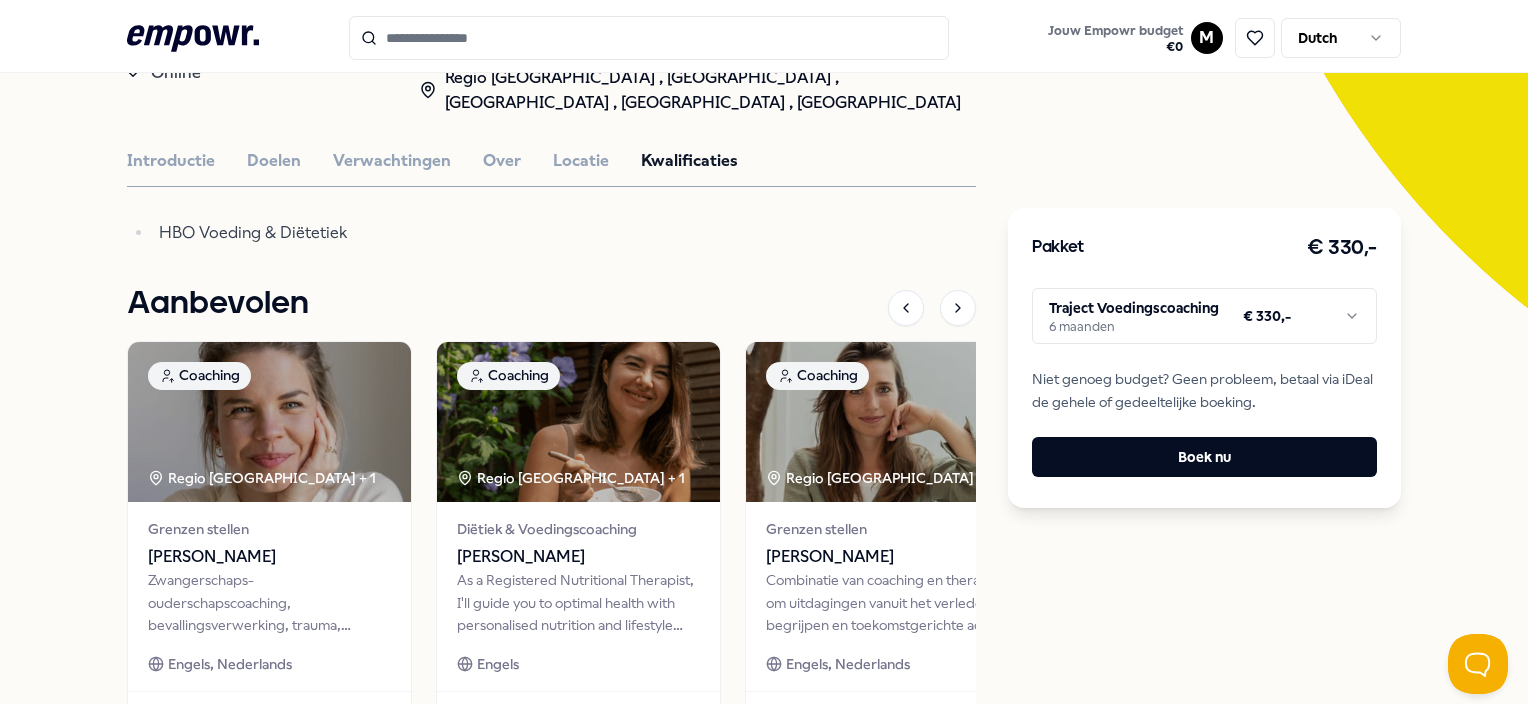 scroll, scrollTop: 504, scrollLeft: 0, axis: vertical 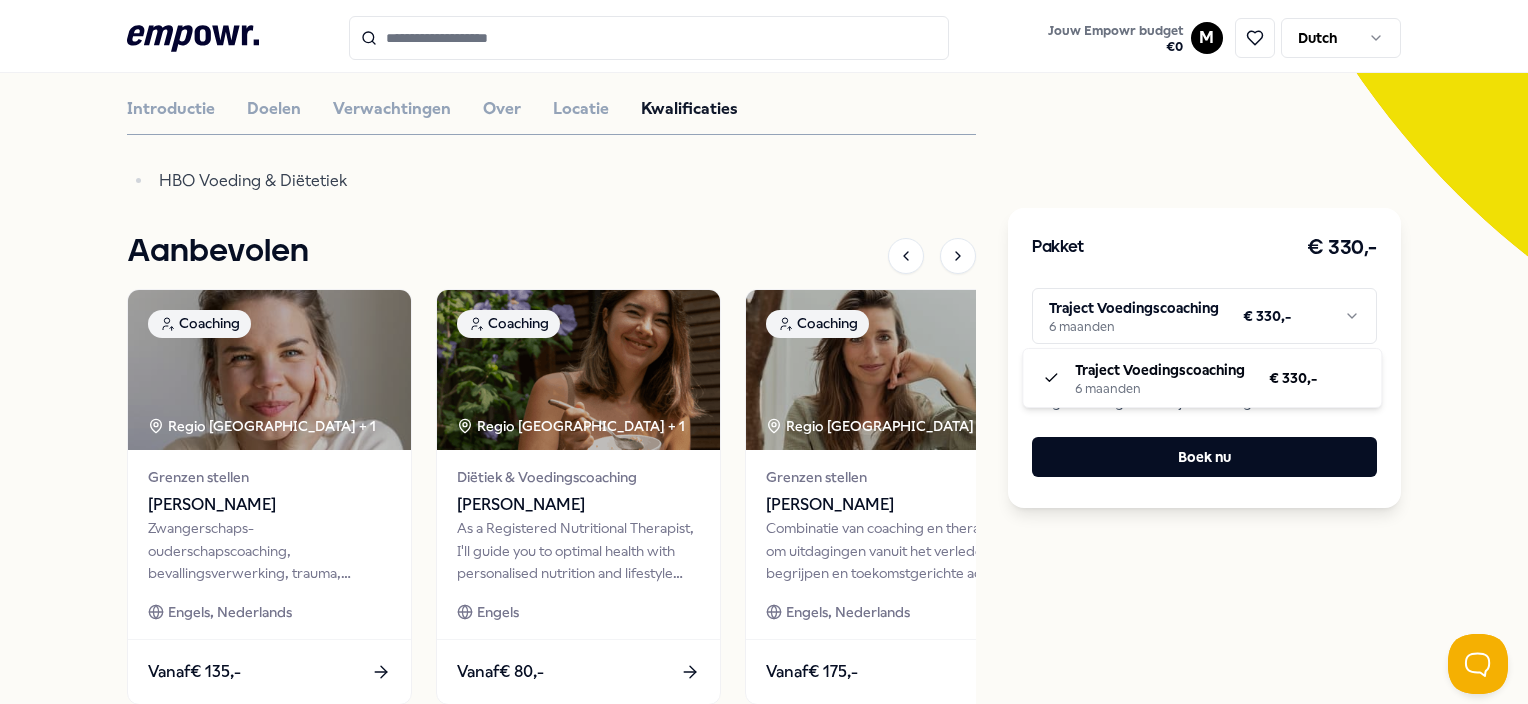 click on ".empowr-logo_svg__cls-1{fill:#03032f} Jouw Empowr budget € 0 M Dutch Alle categorieën   Self-care library Terug Choose Your Diet Coaching Choose Your Diet: Voeding & diëtiek Wij bieden persoonlijk voedingsadvies en helpen mensen gezondere keuzes te maken voor een betere gezondheid. Individueel Online  Engels, [GEOGRAPHIC_DATA] , [GEOGRAPHIC_DATA] , [GEOGRAPHIC_DATA] , [GEOGRAPHIC_DATA] , [GEOGRAPHIC_DATA]  Introductie Doelen Verwachtingen Over Locatie Kwalificaties HBO Voeding & Diëtetiek Aanbevolen Coaching Regio  West  NL    + 1 Grenzen stellen [PERSON_NAME] Zwangerschaps- ouderschapscoaching, bevallingsverwerking, trauma, (prik)angst &
stresscoaching. Engels, Nederlands Vanaf  € 135,- Coaching Regio  [GEOGRAPHIC_DATA]    + 1 Diëtiek & Voedingscoaching [PERSON_NAME] As a Registered Nutritional Therapist, I'll guide you to optimal health with
personalised nutrition and lifestyle solutions. Engels Vanaf  € 80,- Coaching Regio [GEOGRAPHIC_DATA]    Grenzen stellen [PERSON_NAME] Engels, Nederlands Vanaf" at bounding box center (764, 352) 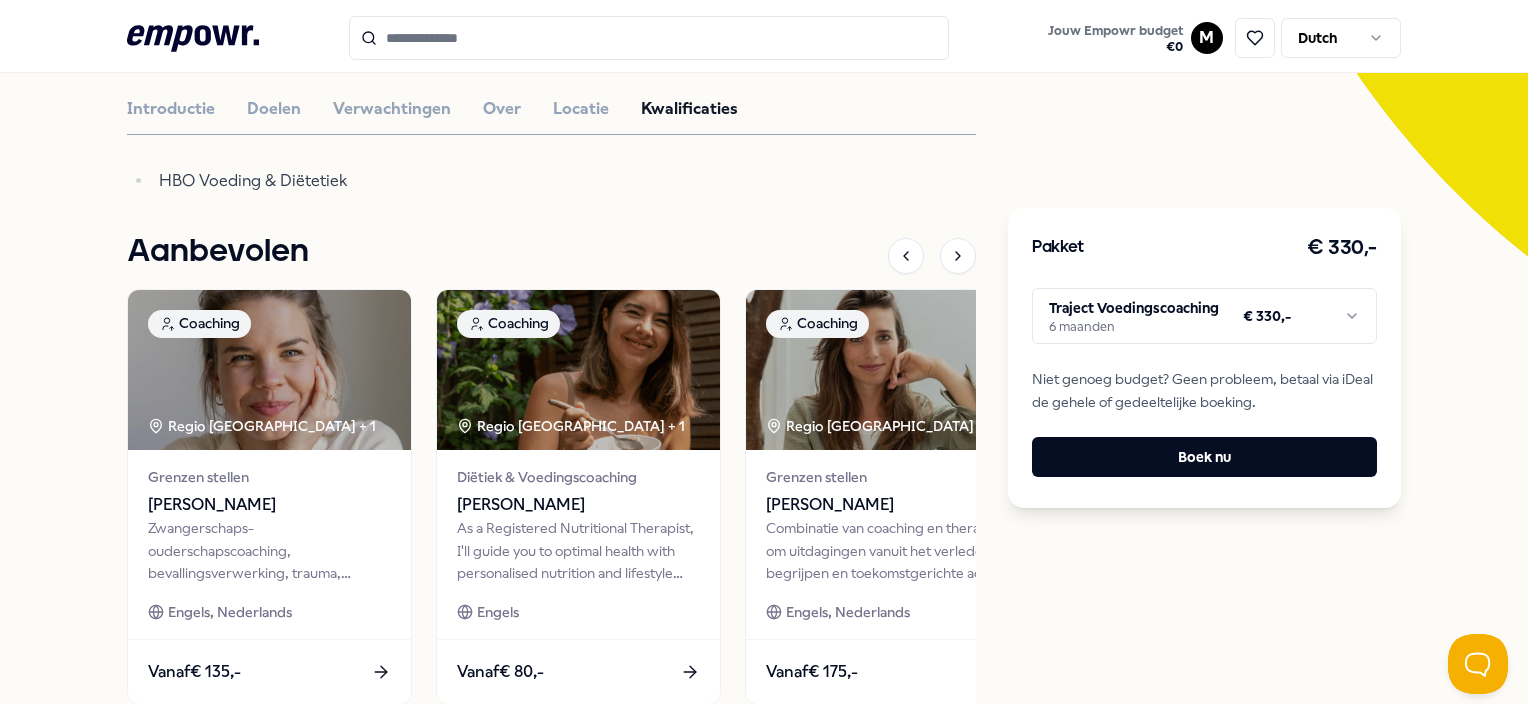 click on ".empowr-logo_svg__cls-1{fill:#03032f} Jouw Empowr budget € 0 M Dutch Alle categorieën   Self-care library Terug Choose Your Diet Coaching Choose Your Diet: Voeding & diëtiek Wij bieden persoonlijk voedingsadvies en helpen mensen gezondere keuzes te maken voor een betere gezondheid. Individueel Online  Engels, [GEOGRAPHIC_DATA] , [GEOGRAPHIC_DATA] , [GEOGRAPHIC_DATA] , [GEOGRAPHIC_DATA] , [GEOGRAPHIC_DATA]  Introductie Doelen Verwachtingen Over Locatie Kwalificaties HBO Voeding & Diëtetiek Aanbevolen Coaching Regio  West  NL    + 1 Grenzen stellen [PERSON_NAME] Zwangerschaps- ouderschapscoaching, bevallingsverwerking, trauma, (prik)angst &
stresscoaching. Engels, Nederlands Vanaf  € 135,- Coaching Regio  [GEOGRAPHIC_DATA]    + 1 Diëtiek & Voedingscoaching [PERSON_NAME] As a Registered Nutritional Therapist, I'll guide you to optimal health with
personalised nutrition and lifestyle solutions. Engels Vanaf  € 80,- Coaching Regio [GEOGRAPHIC_DATA]    Grenzen stellen [PERSON_NAME] Engels, Nederlands Vanaf" at bounding box center [764, 352] 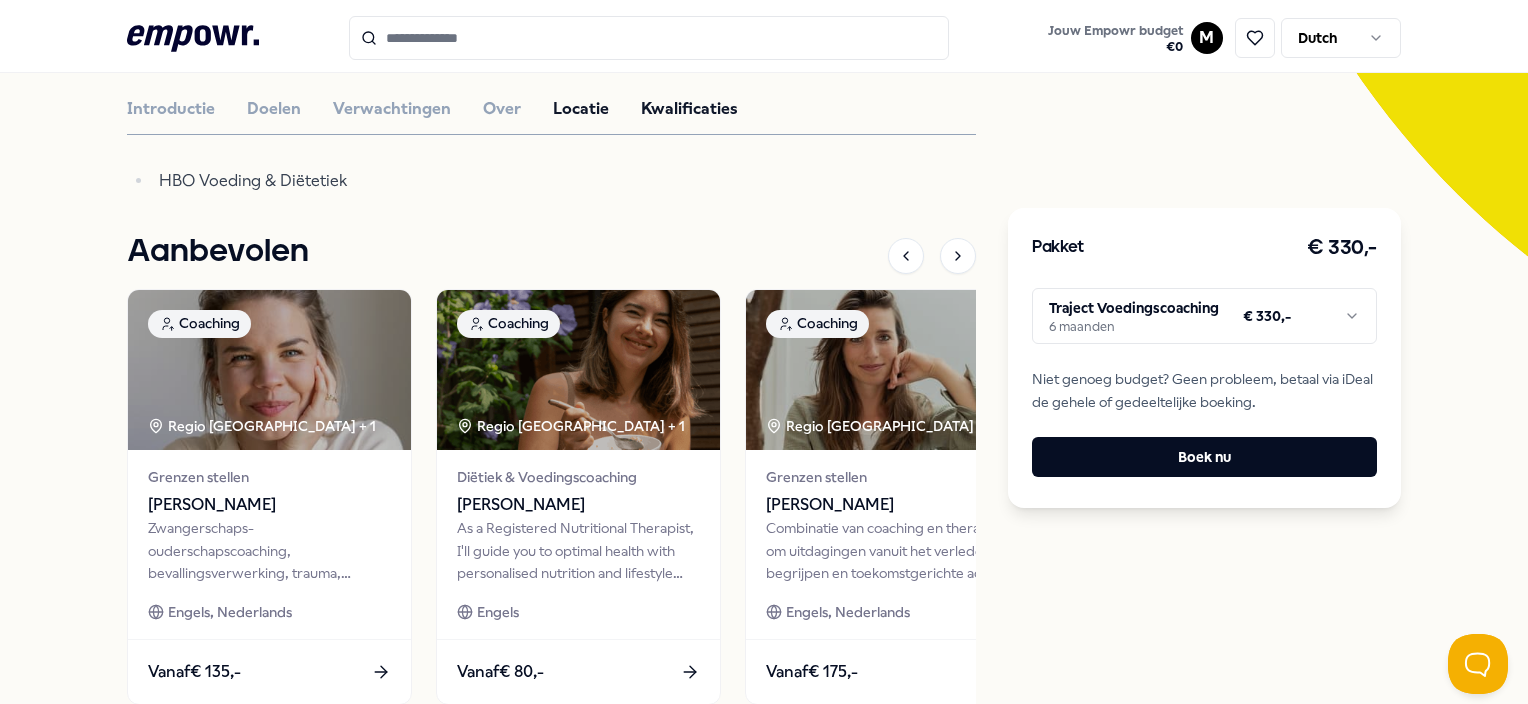 click on "Locatie" at bounding box center (581, 109) 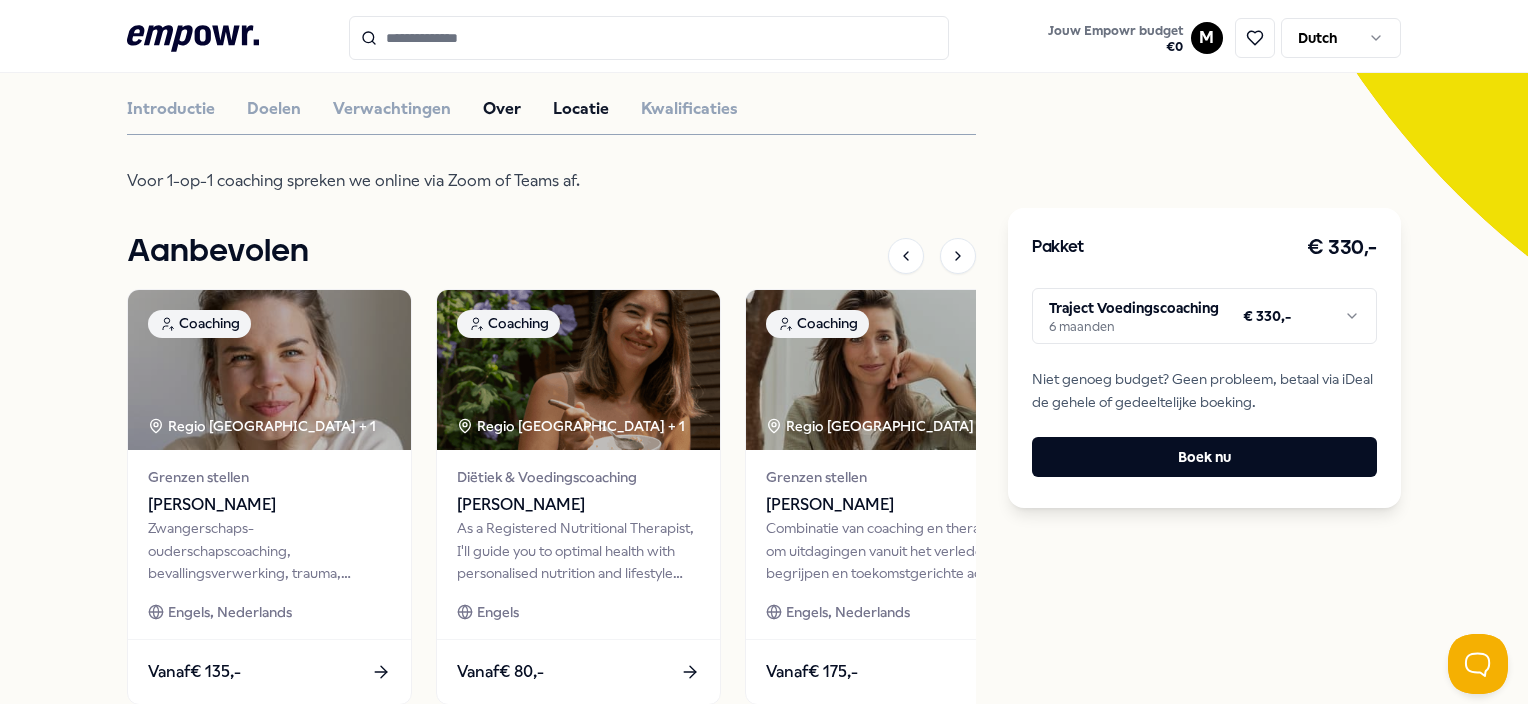 click on "Over" at bounding box center (502, 109) 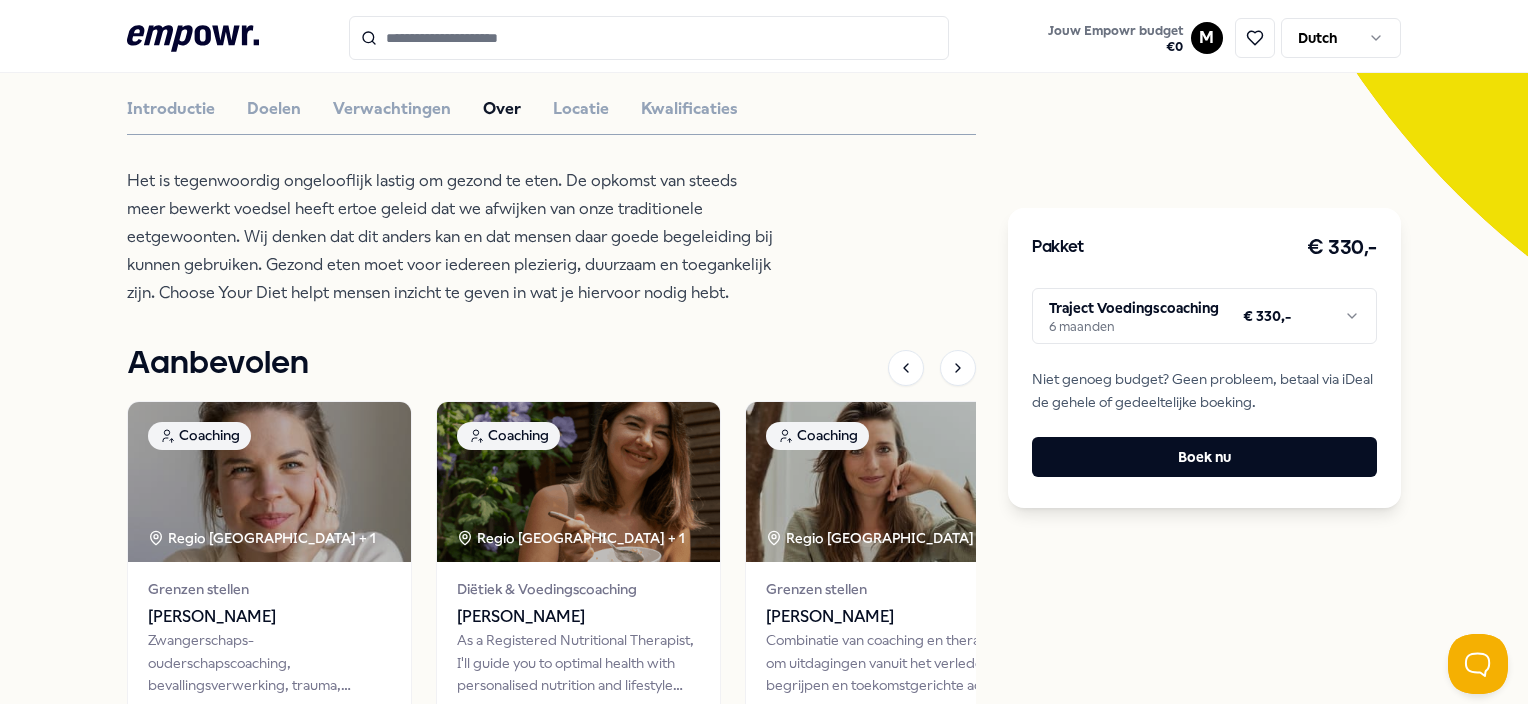 scroll, scrollTop: 700, scrollLeft: 0, axis: vertical 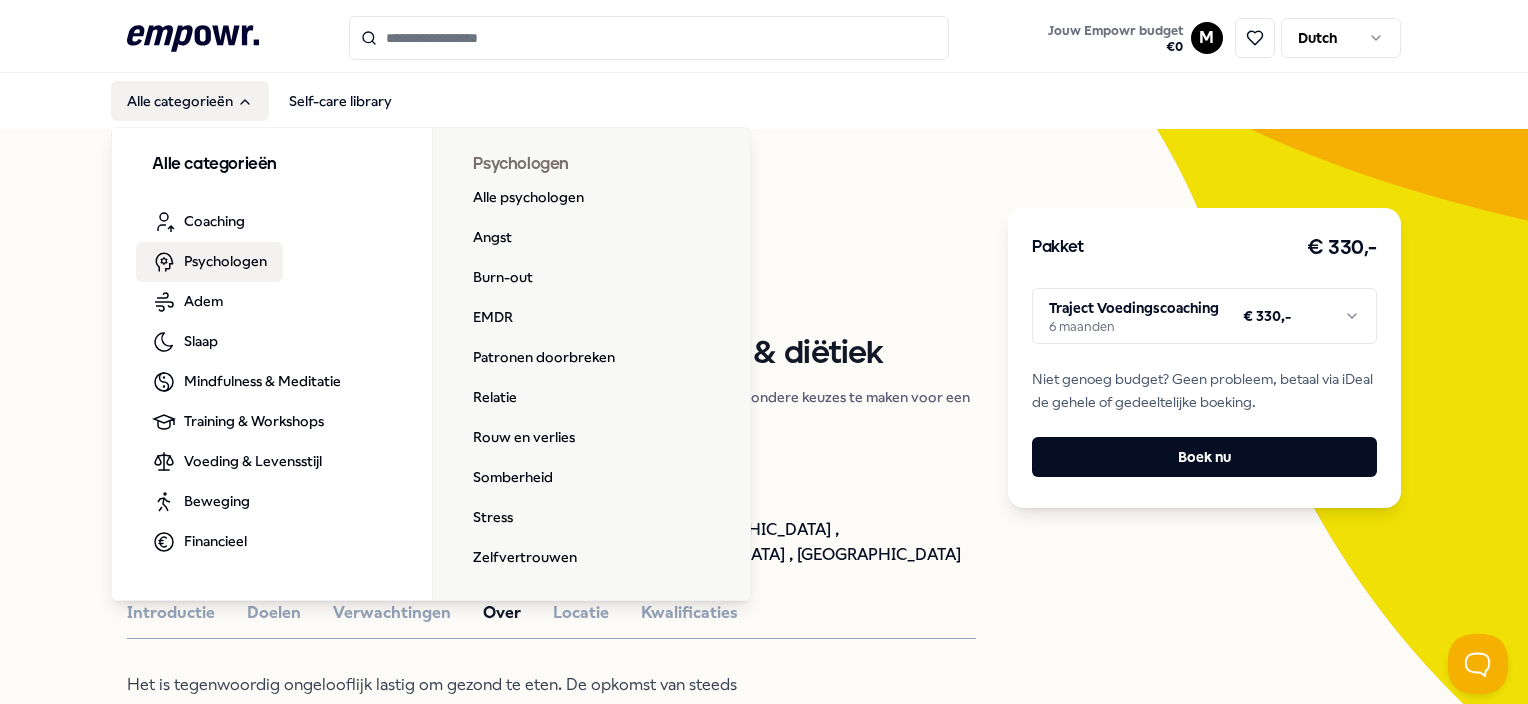 click on "Psychologen" at bounding box center (225, 261) 